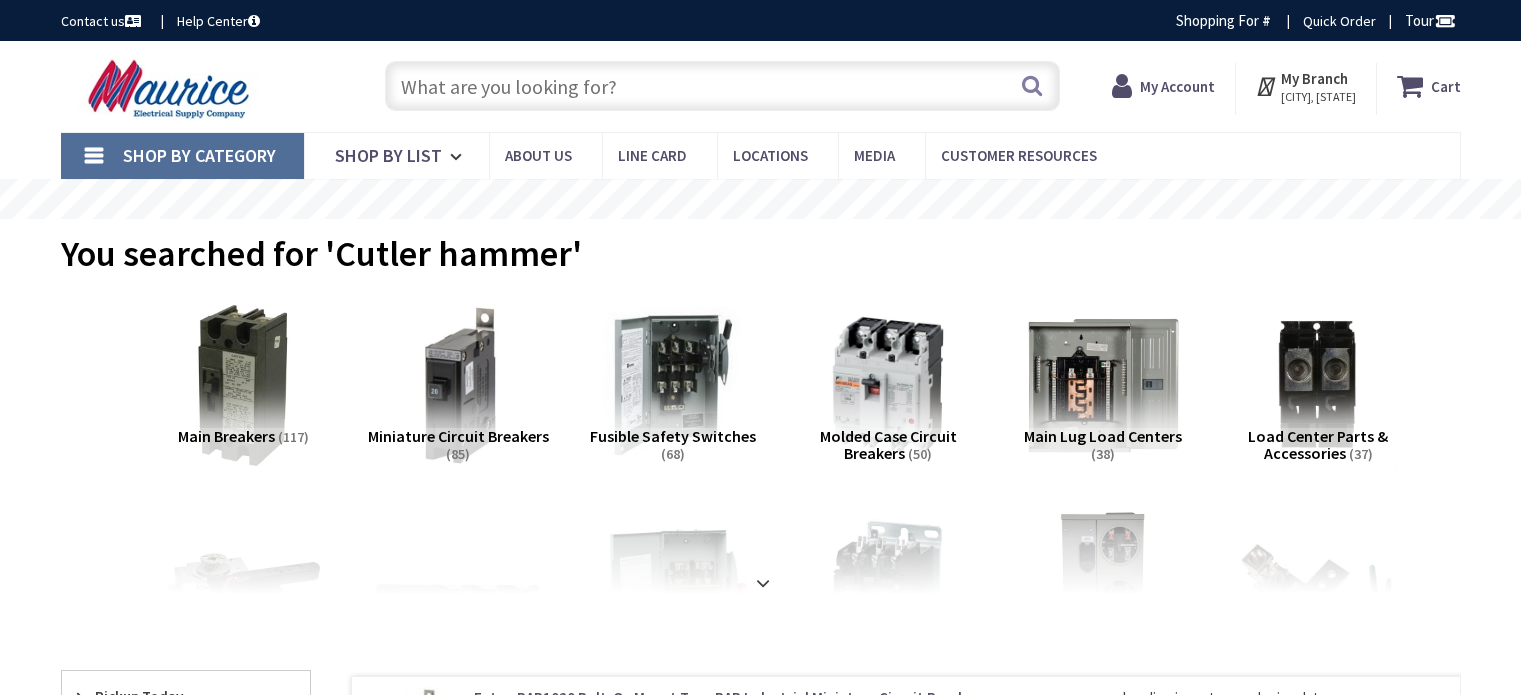 scroll, scrollTop: 0, scrollLeft: 0, axis: both 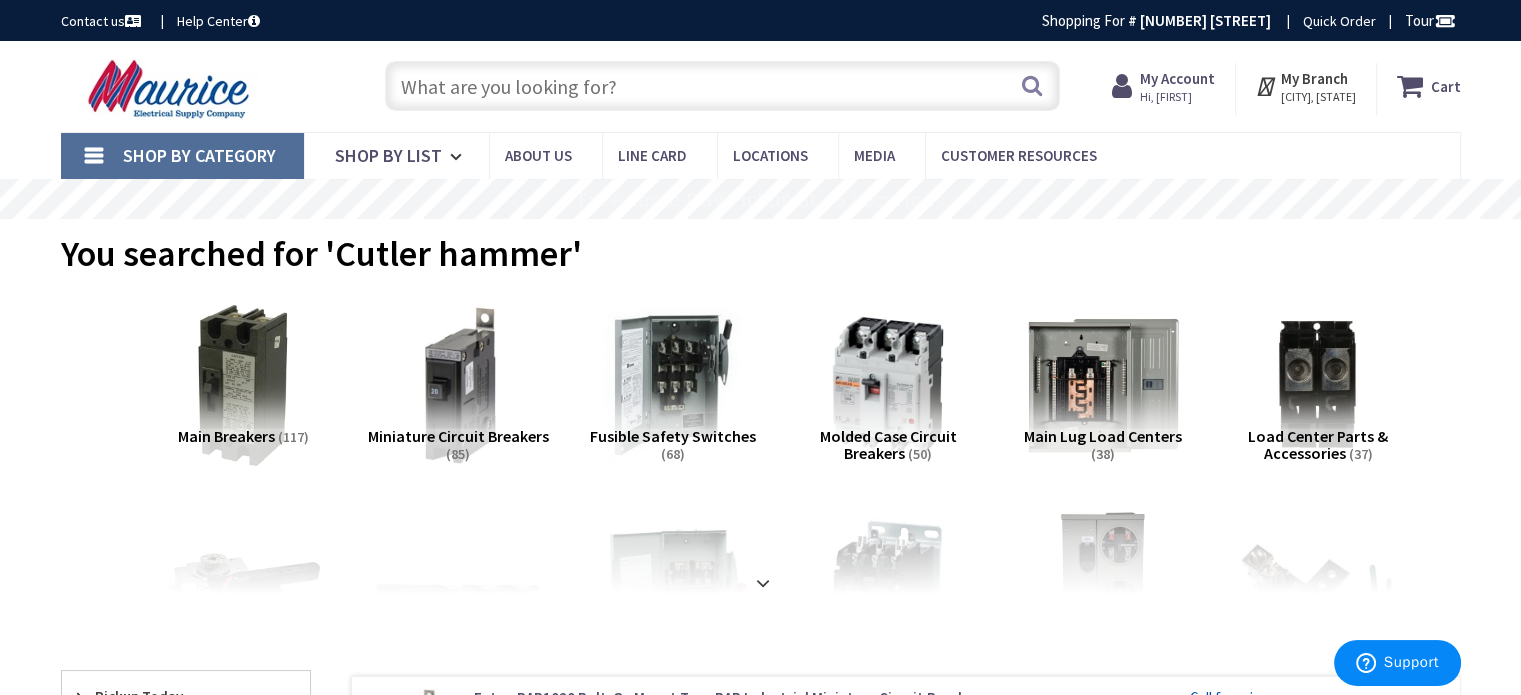 click at bounding box center [722, 86] 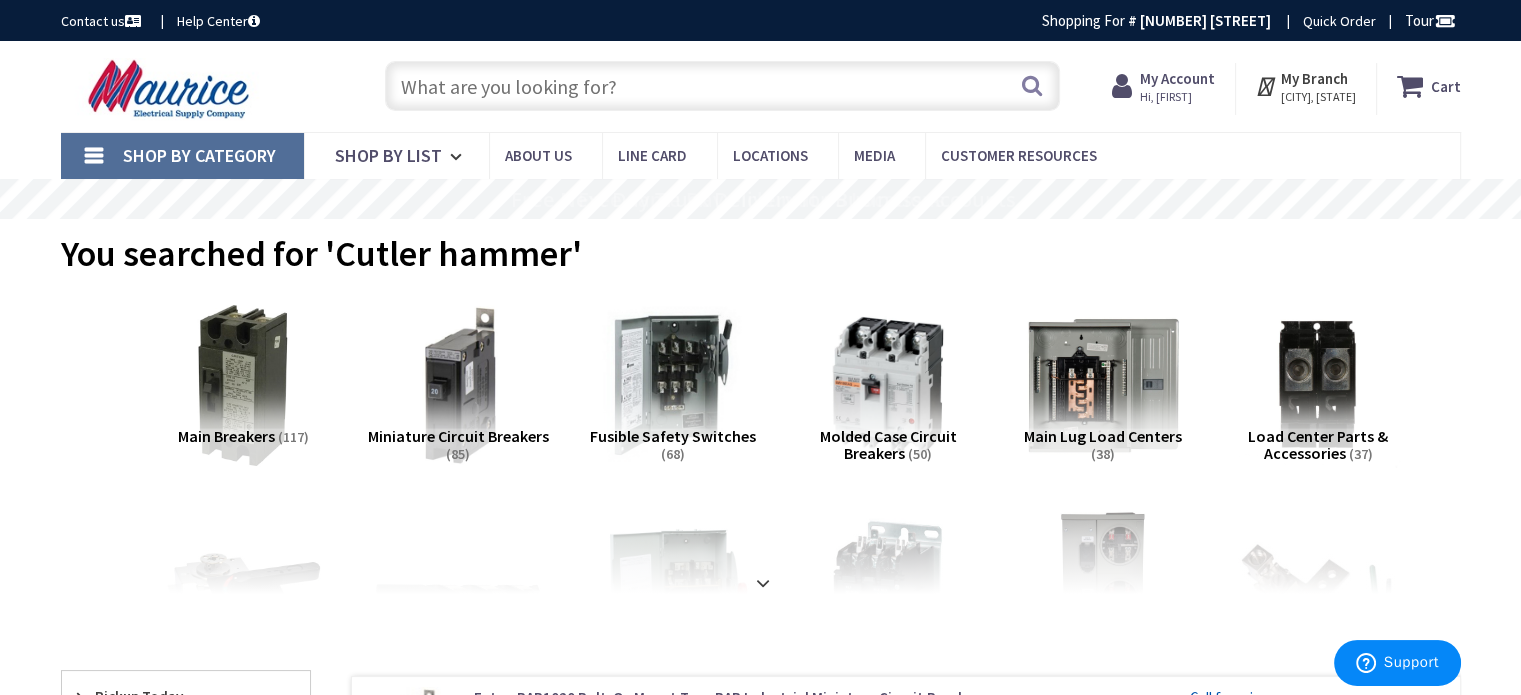 paste on "Siemens 20 amp breaker Double pole Demo" 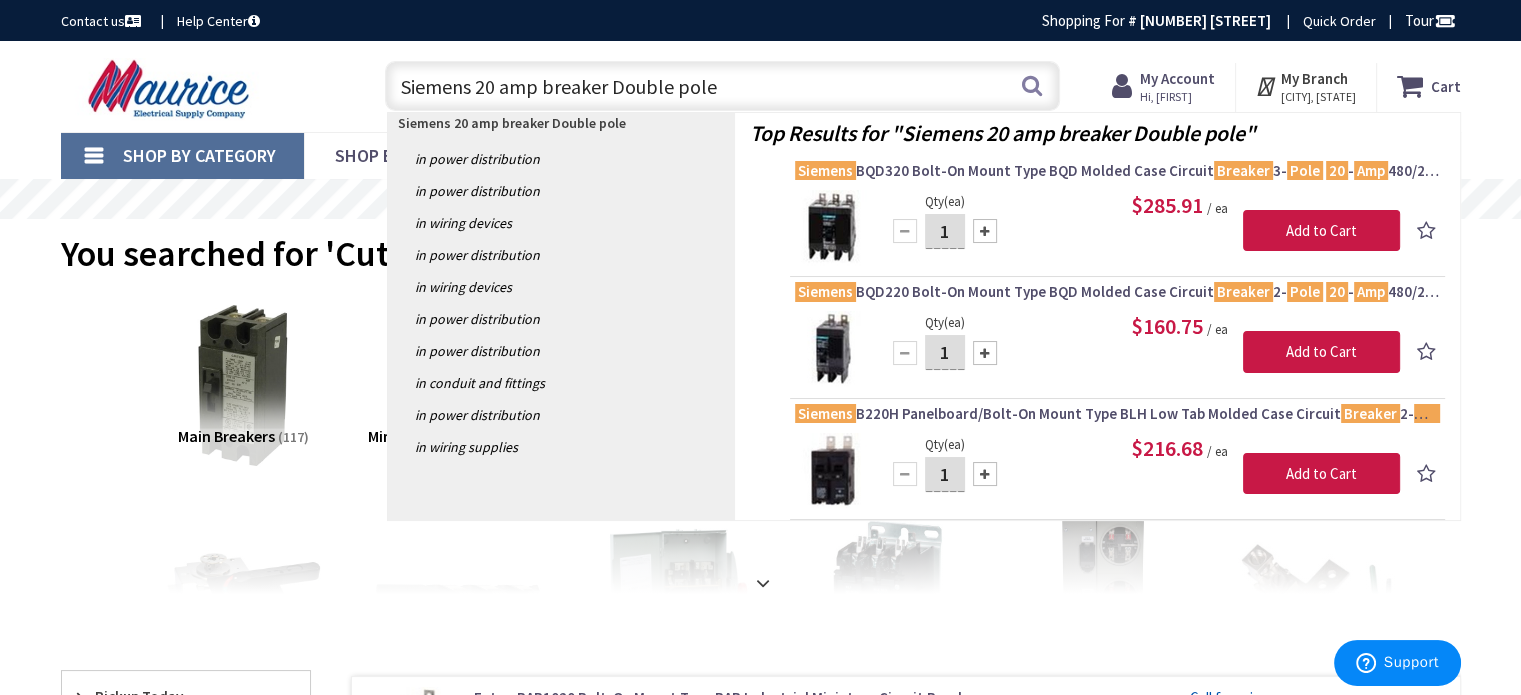 type on "Siemens 20 amp breaker Double pole" 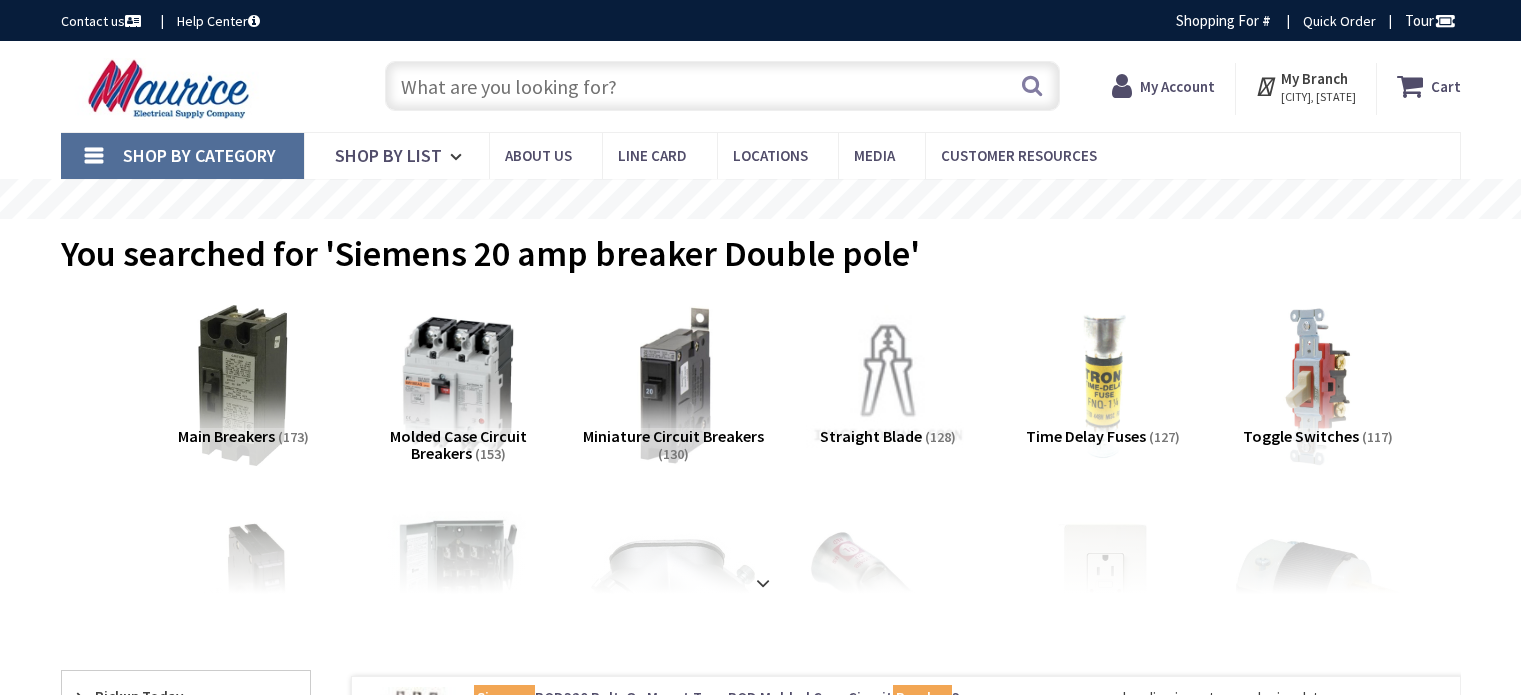 scroll, scrollTop: 0, scrollLeft: 0, axis: both 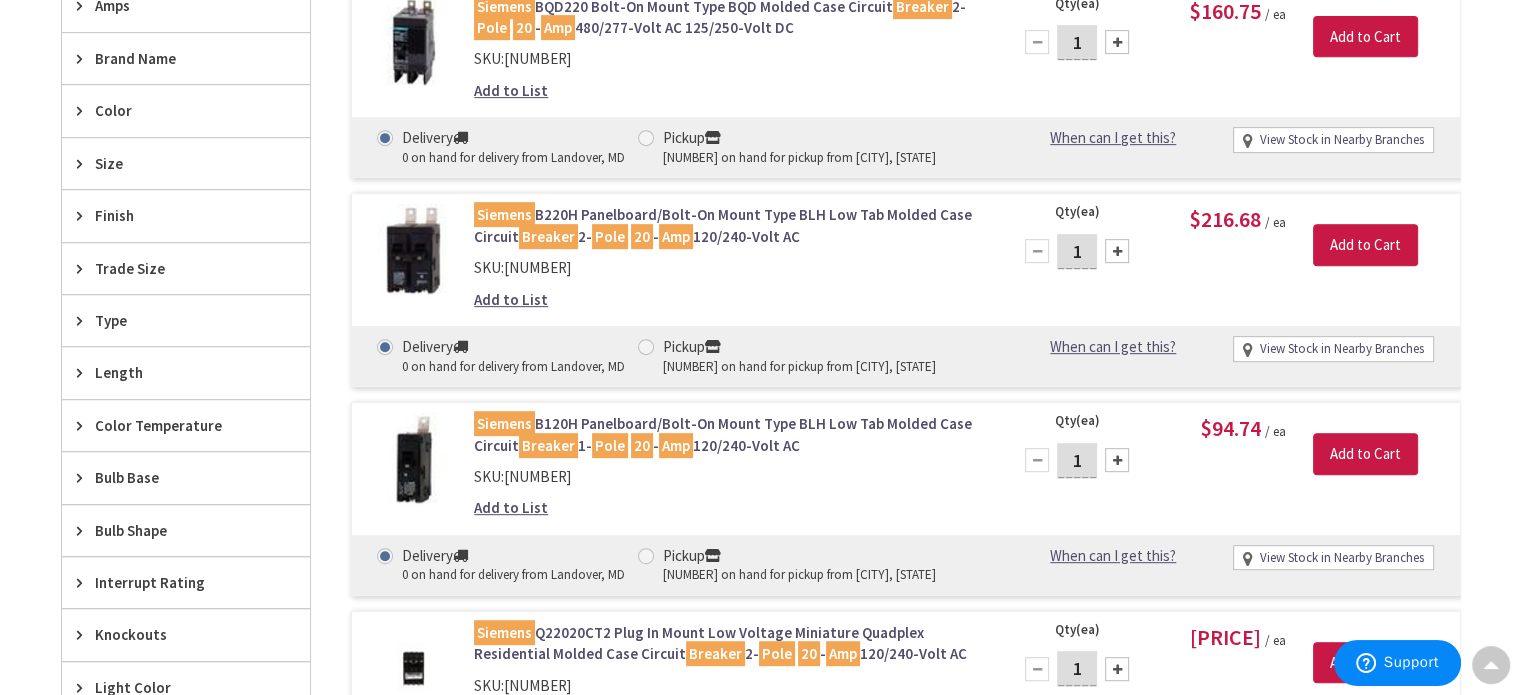 click on "Type" at bounding box center [186, 320] 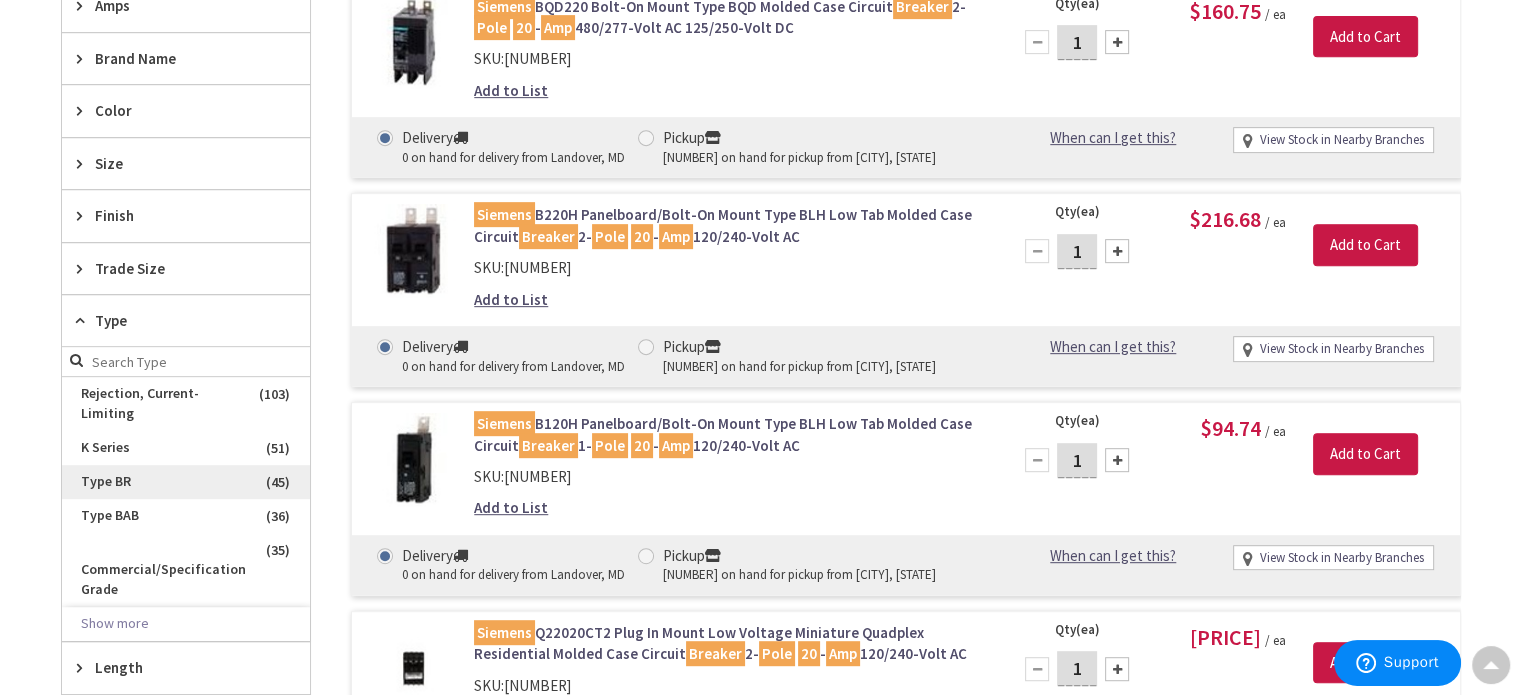 click on "Type BR" at bounding box center [186, 482] 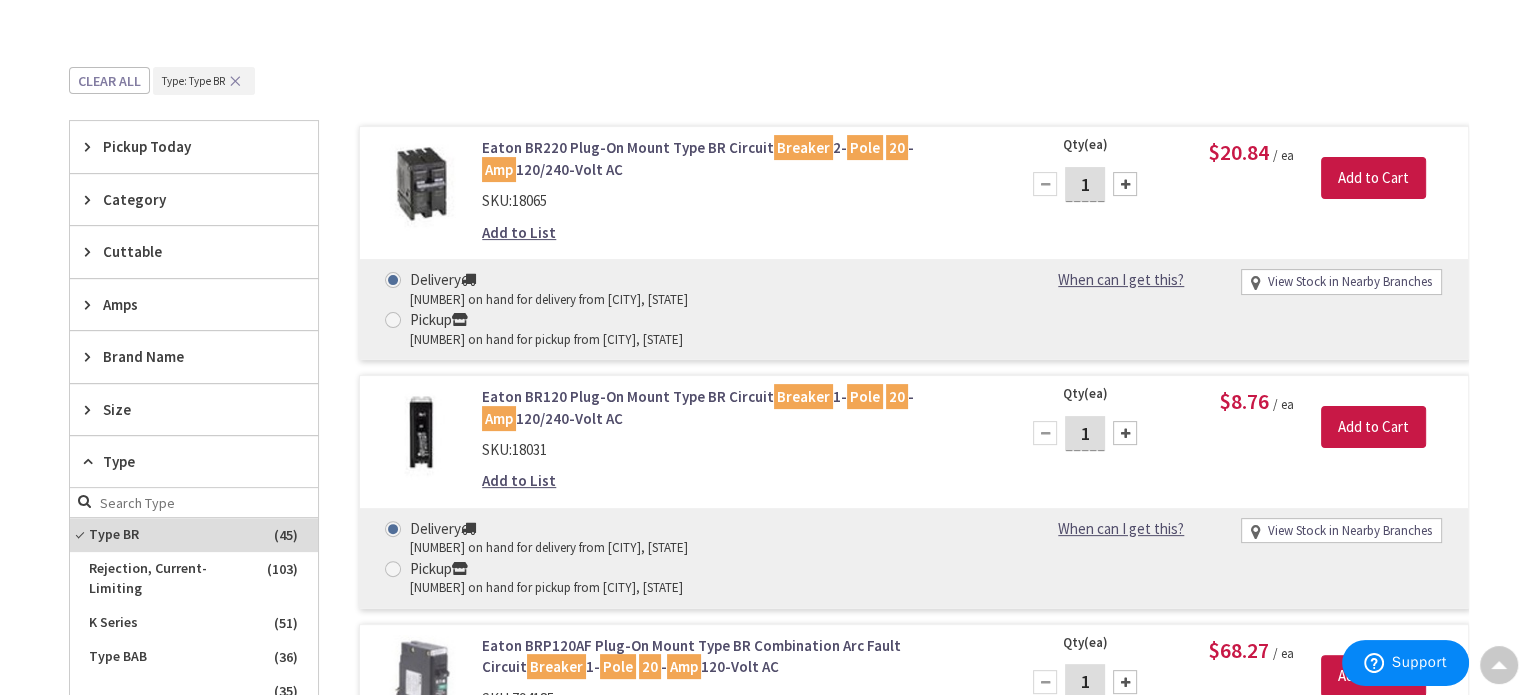 scroll, scrollTop: 280, scrollLeft: 0, axis: vertical 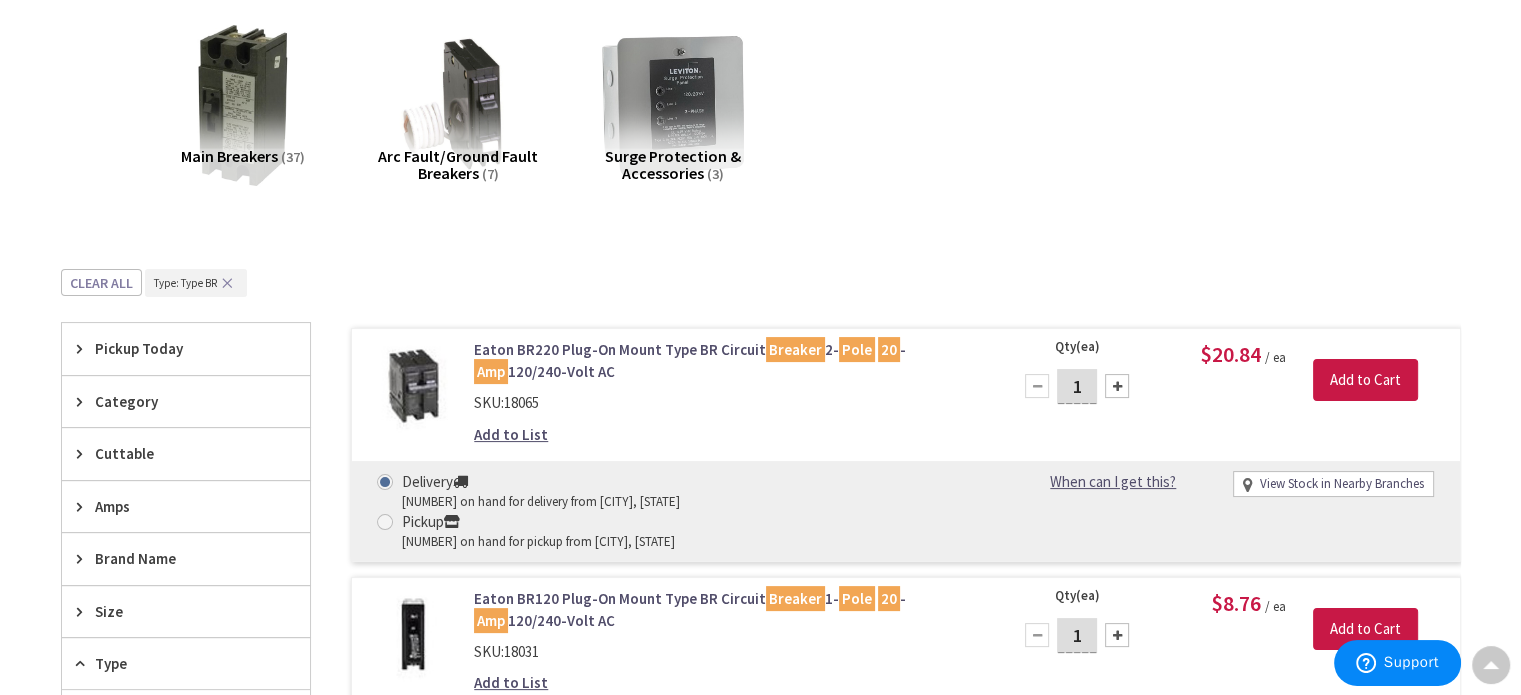 click at bounding box center (385, 522) 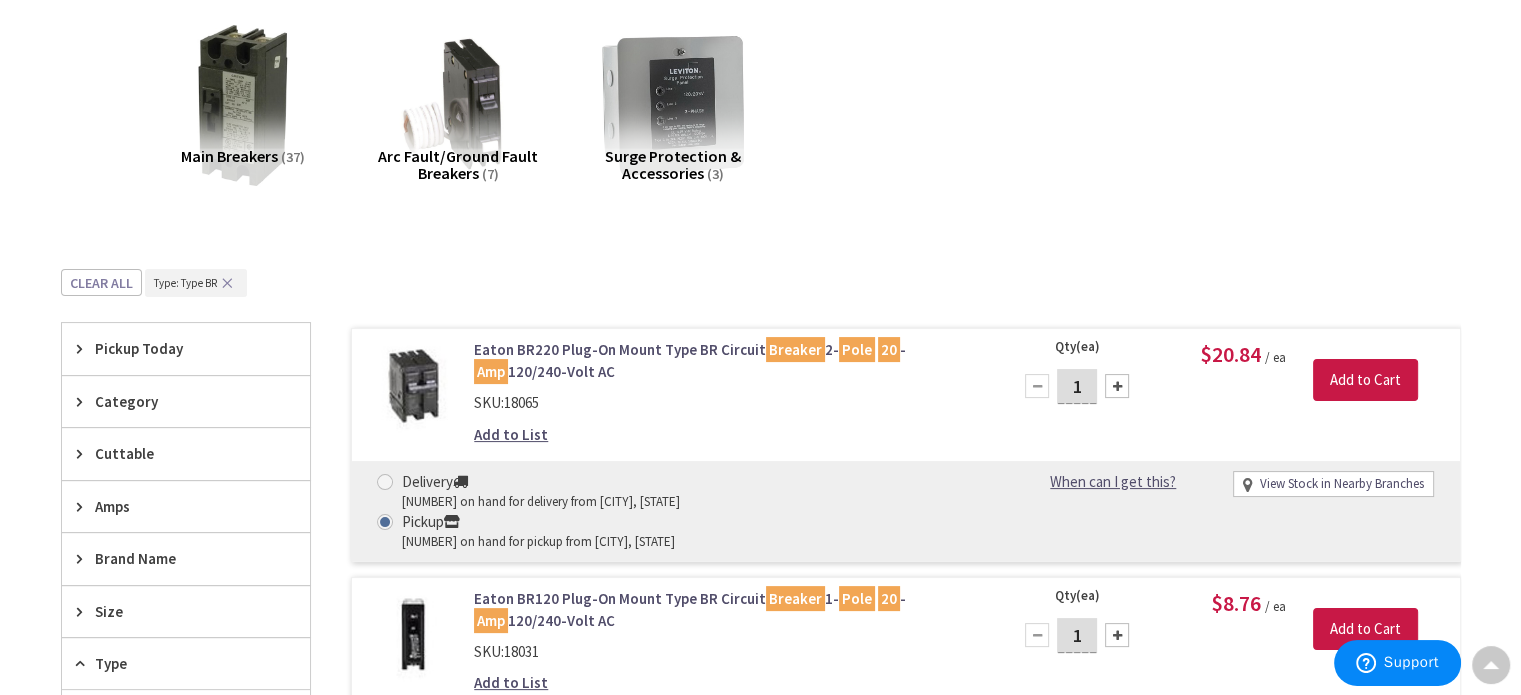 click on "View Stock in Nearby Branches" at bounding box center [1341, 484] 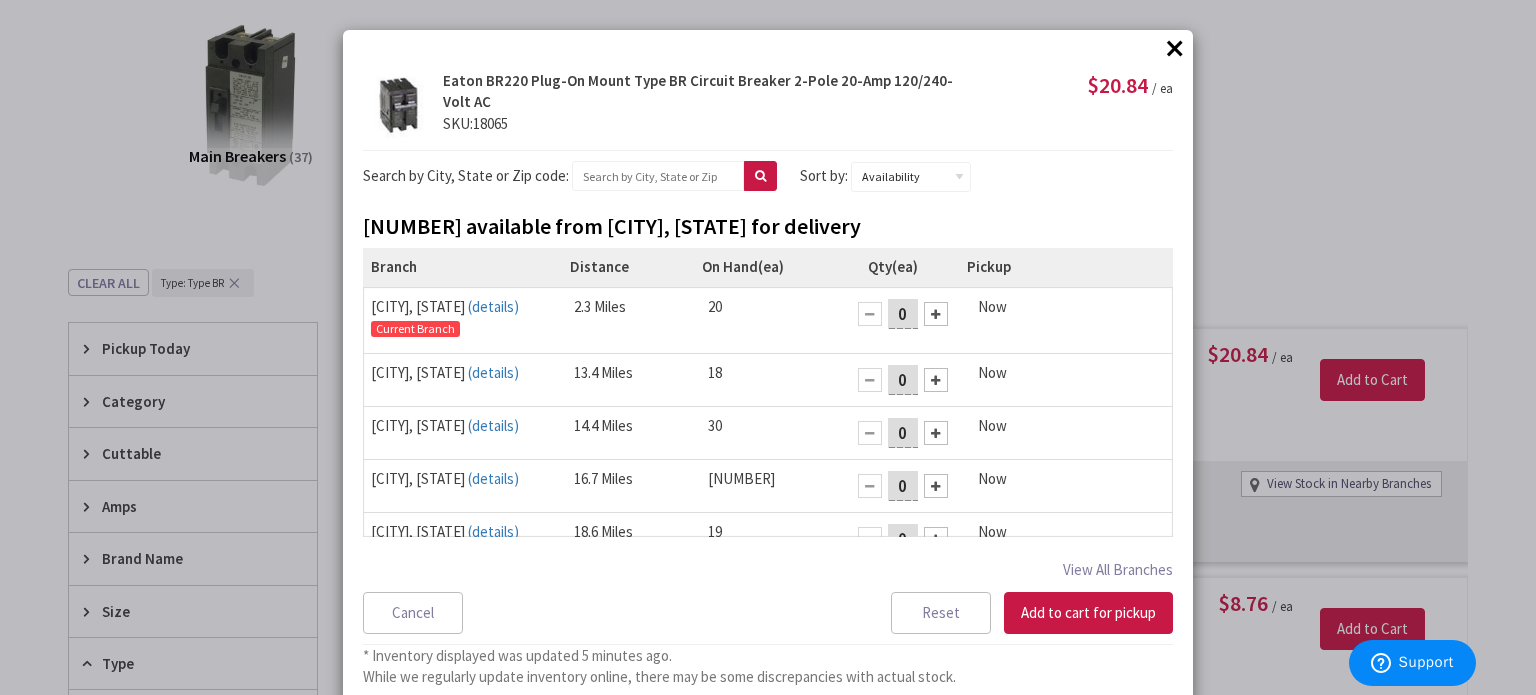 scroll, scrollTop: 25, scrollLeft: 0, axis: vertical 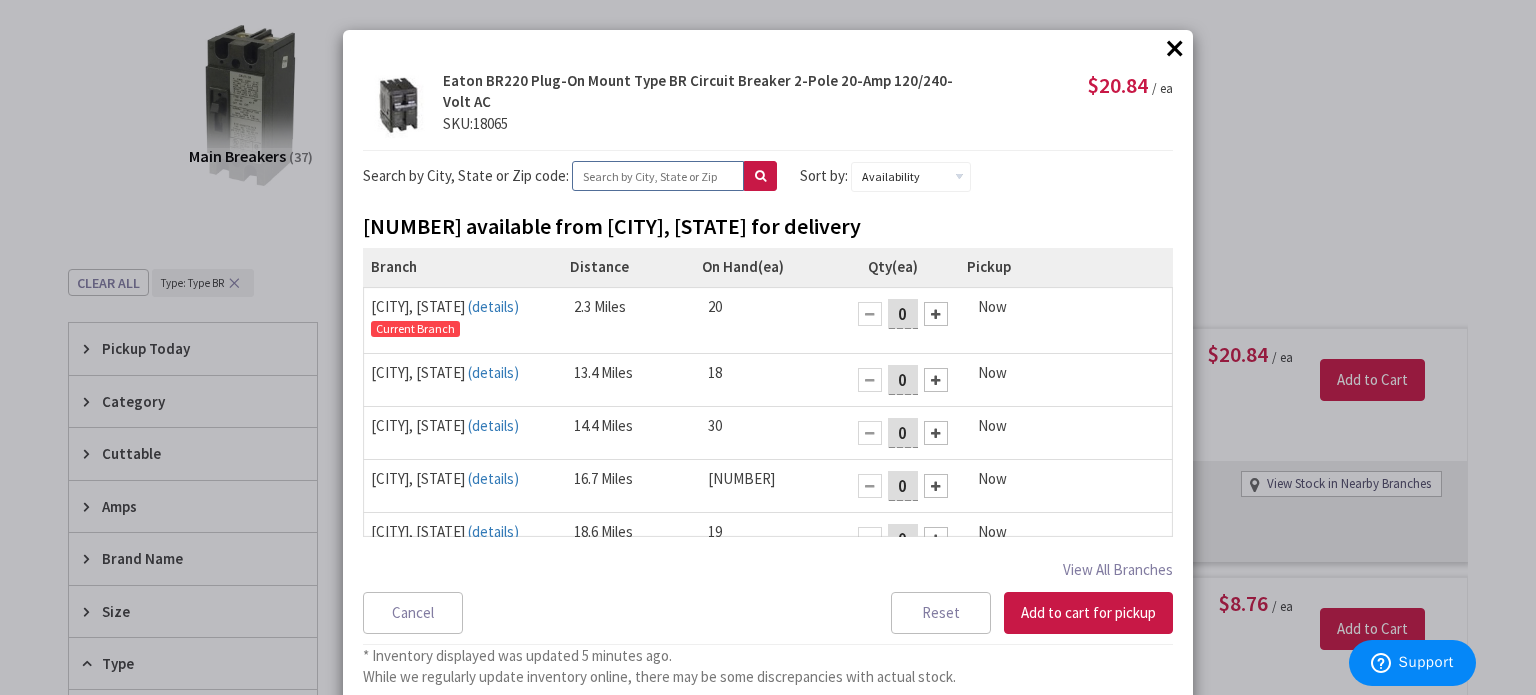 click at bounding box center (658, 176) 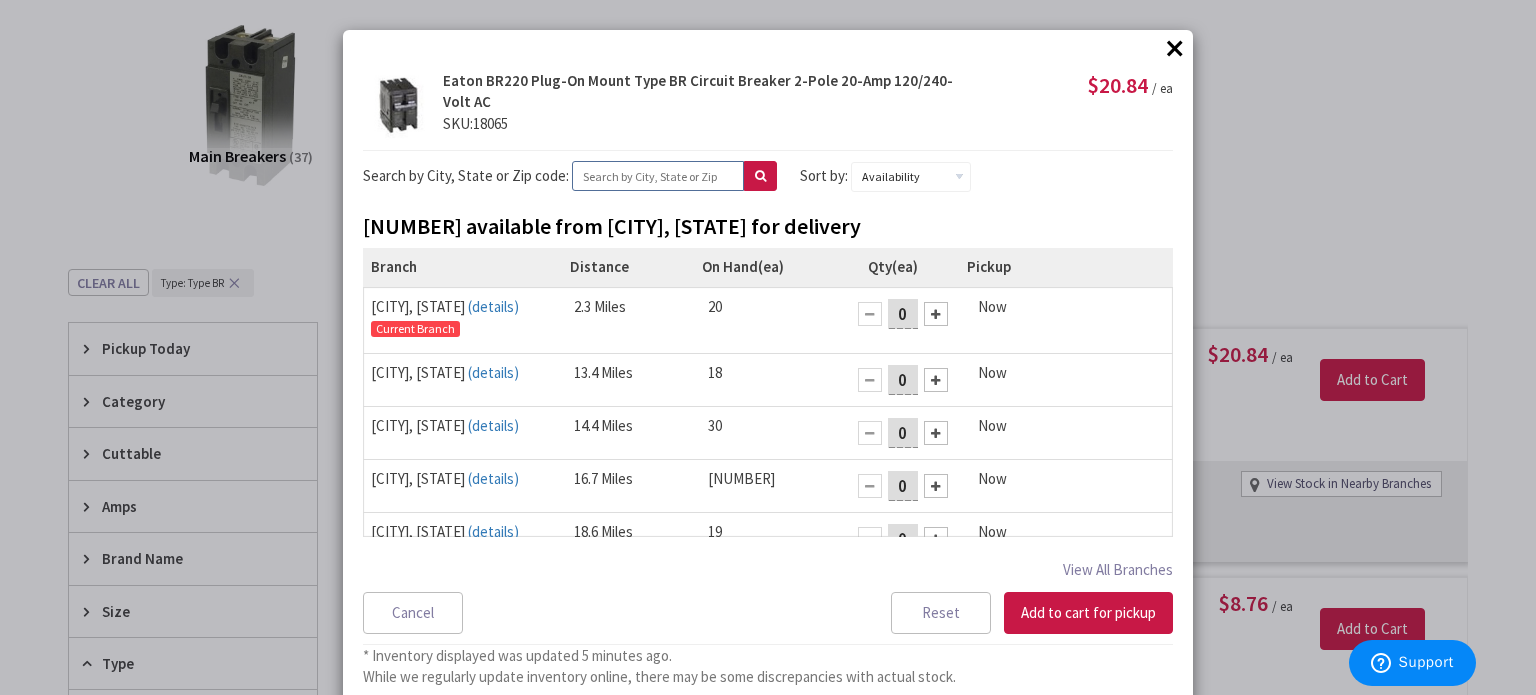 type on "N" 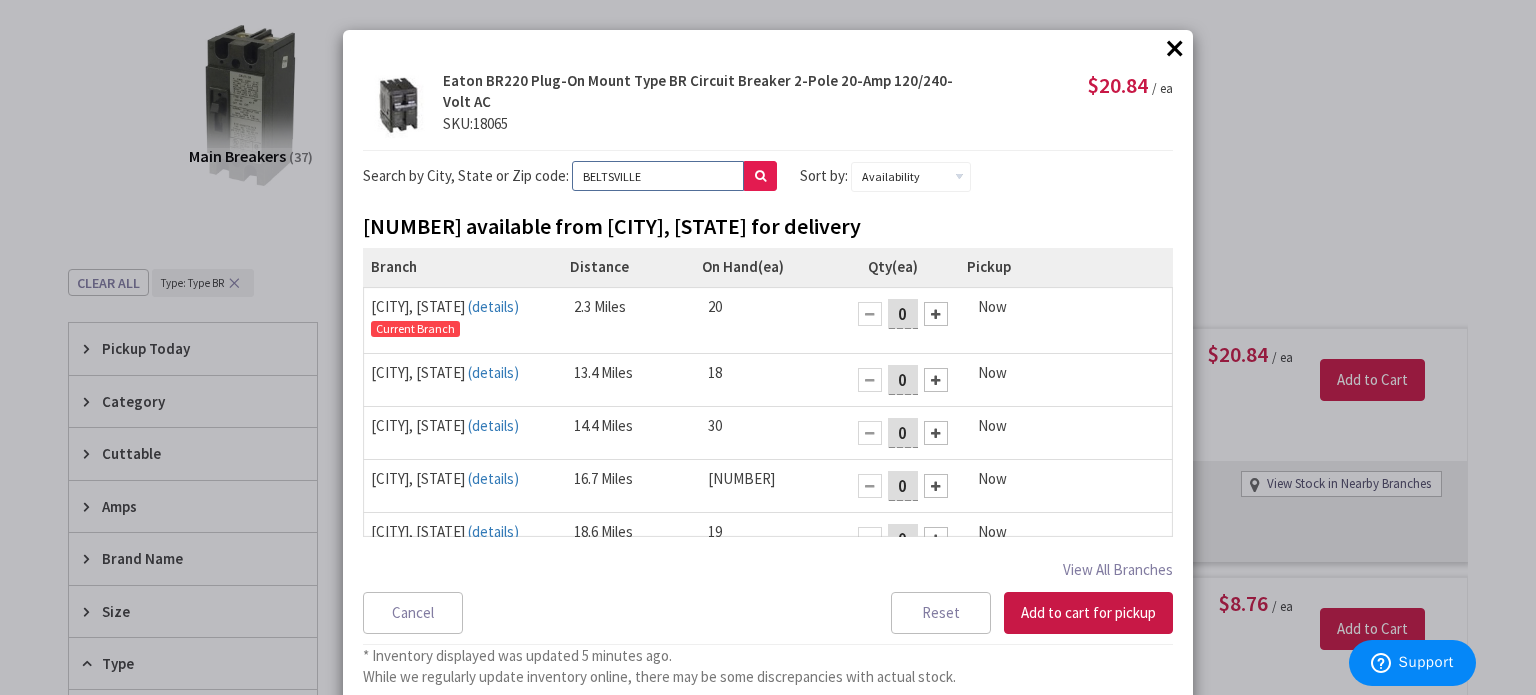 type on "BELTSVILLE" 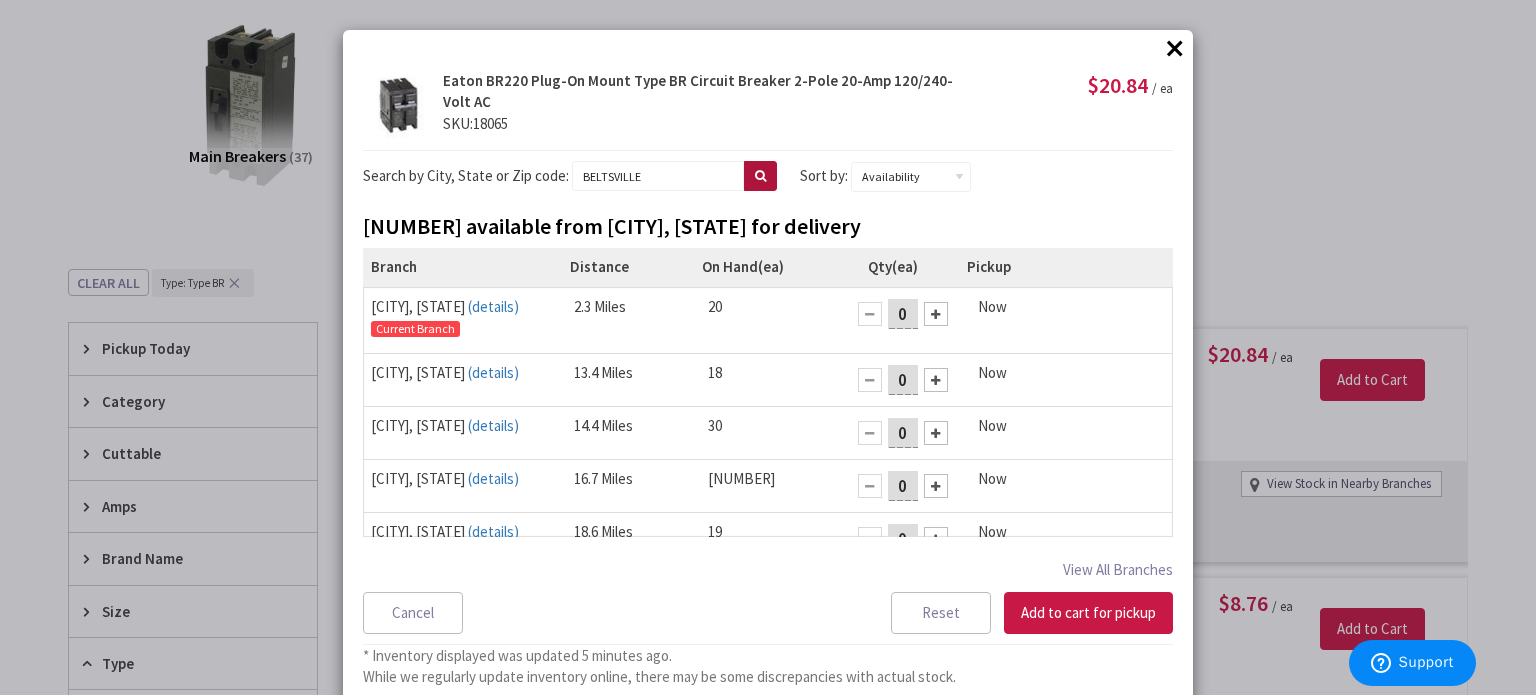 click at bounding box center (760, 176) 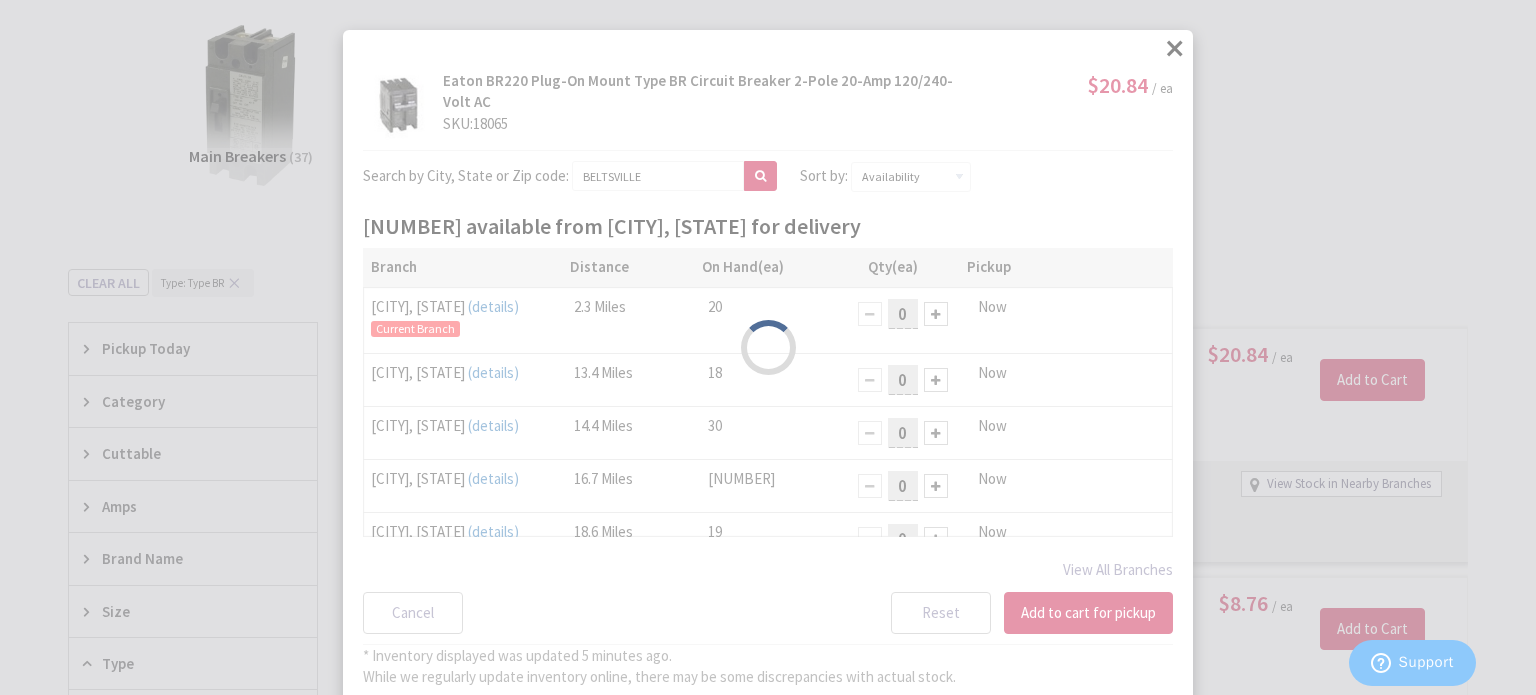 select on "data-availability" 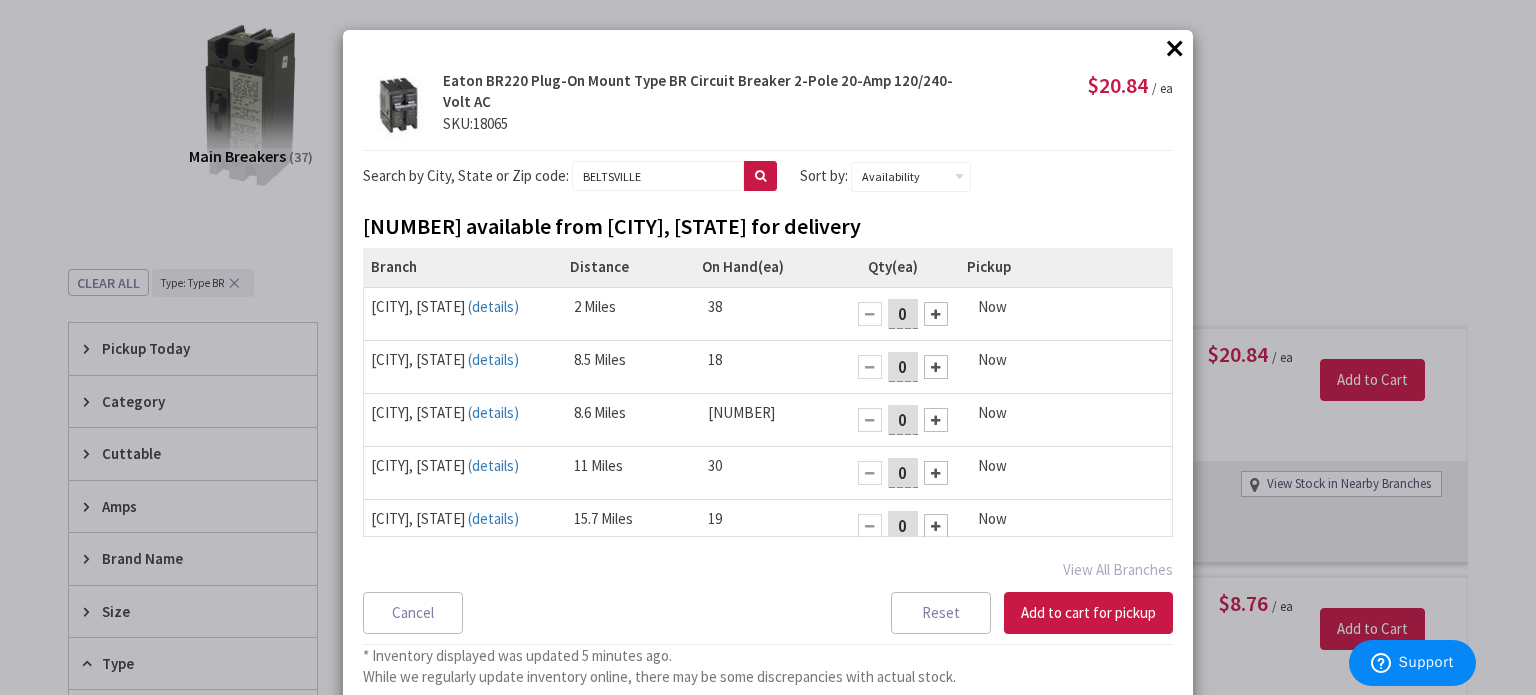 click at bounding box center [936, 314] 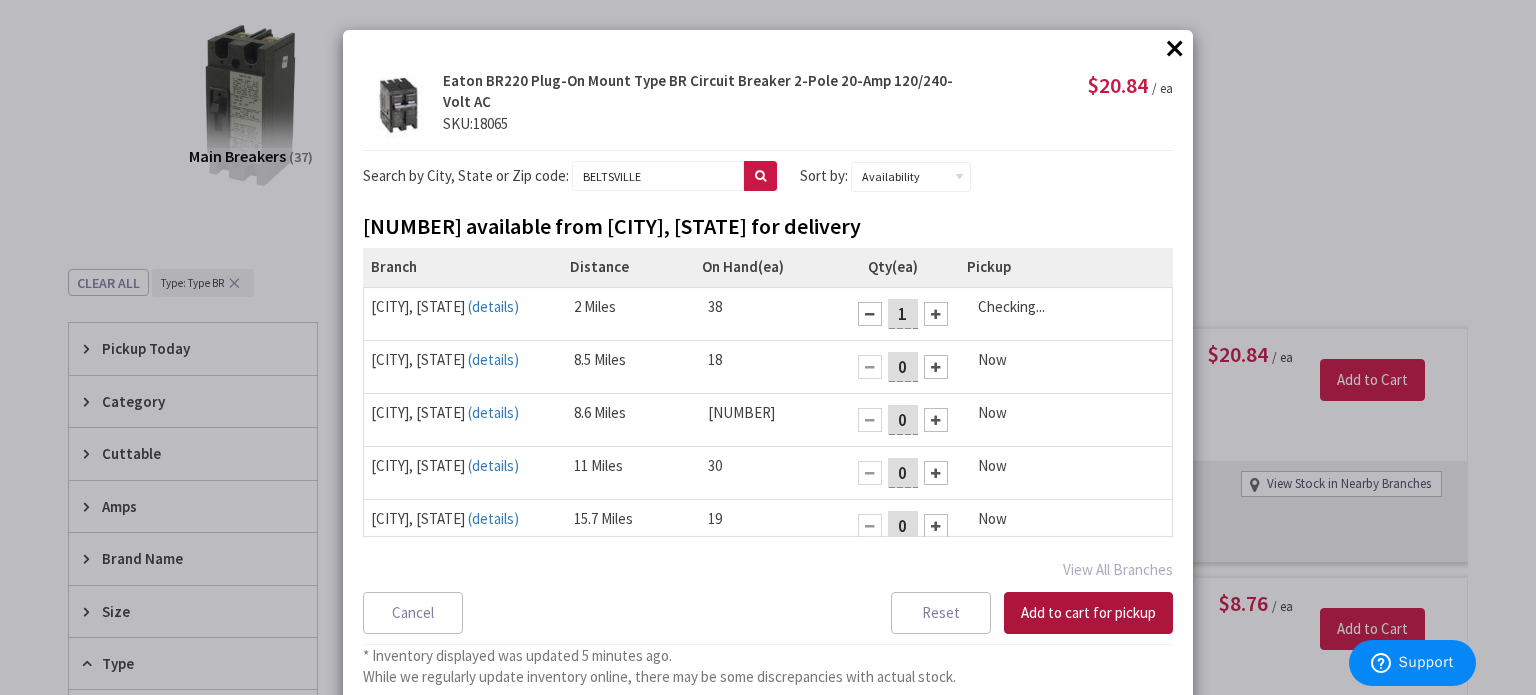 click on "Add to cart for pickup" at bounding box center [1088, 613] 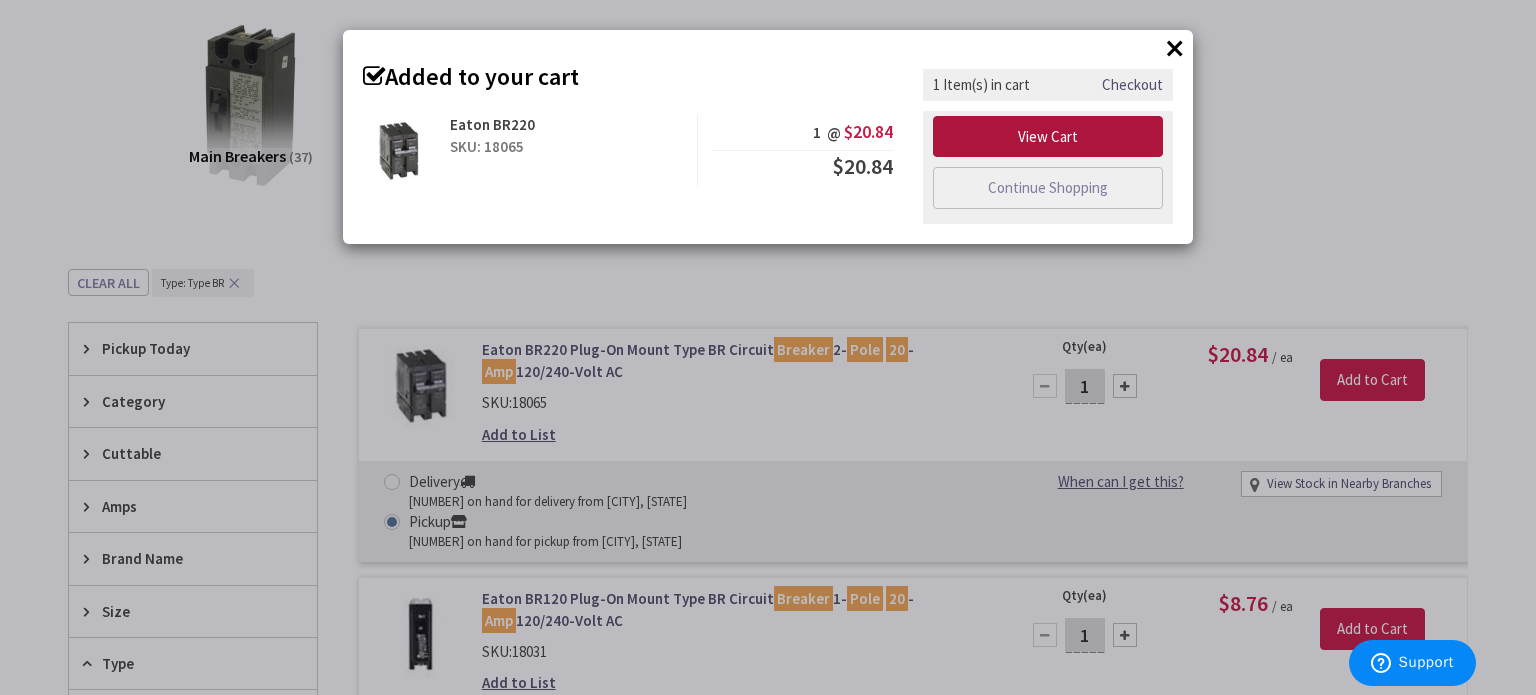 click on "View Cart" at bounding box center (1048, 137) 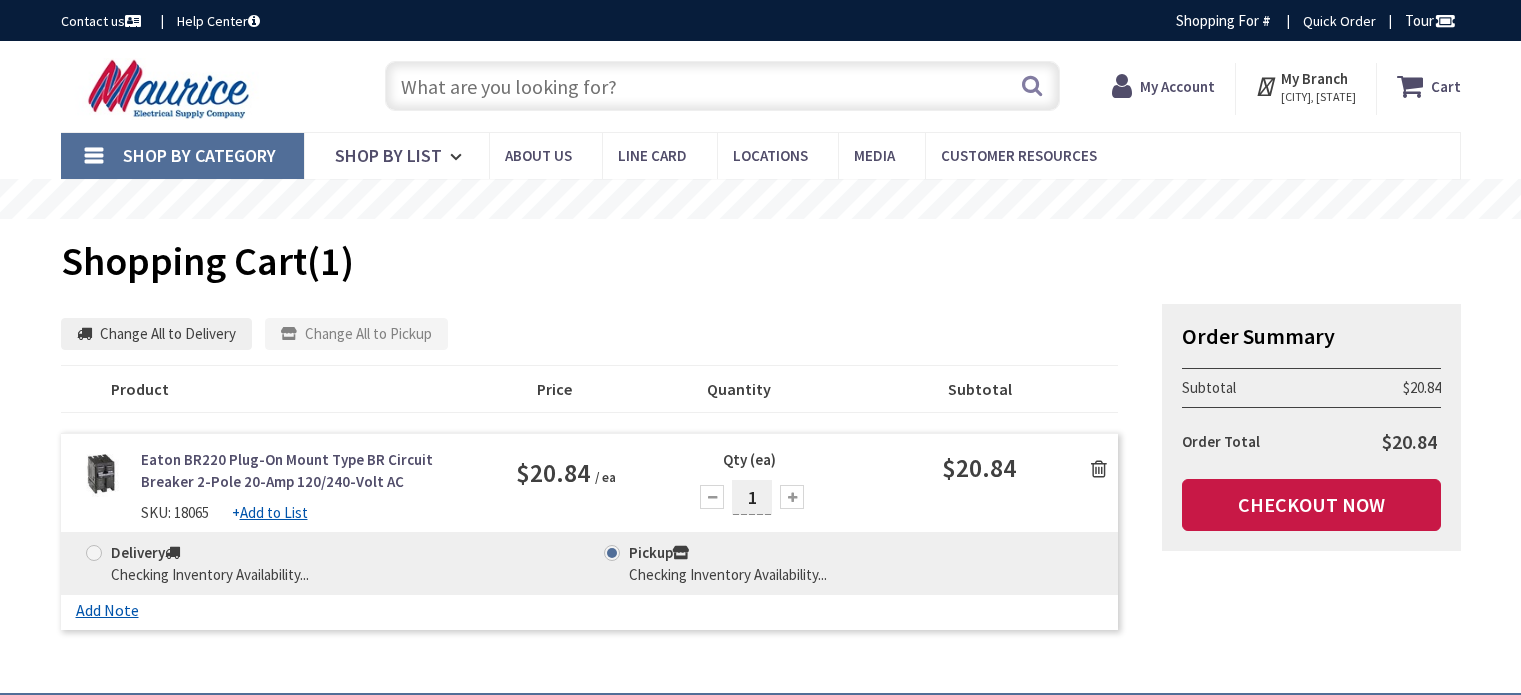scroll, scrollTop: 0, scrollLeft: 0, axis: both 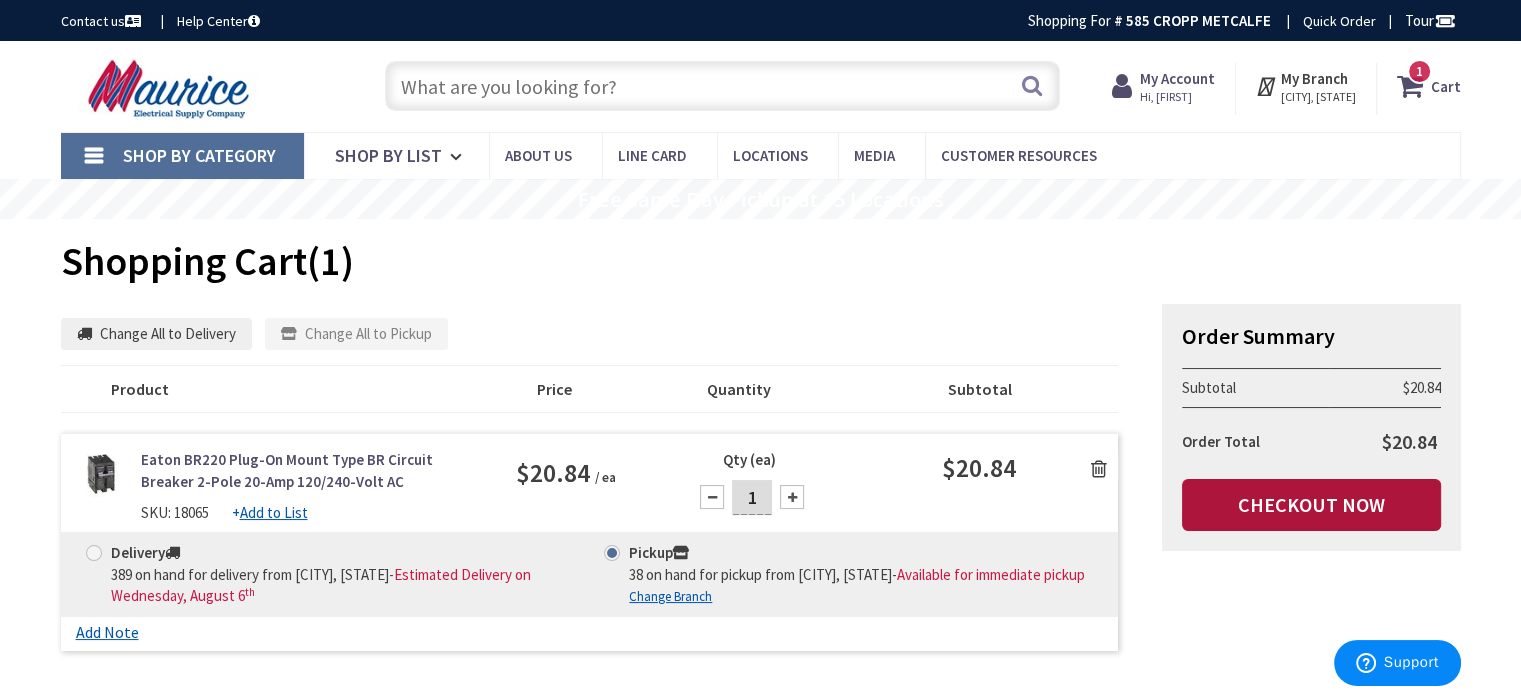 click on "Checkout Now" at bounding box center [1311, 505] 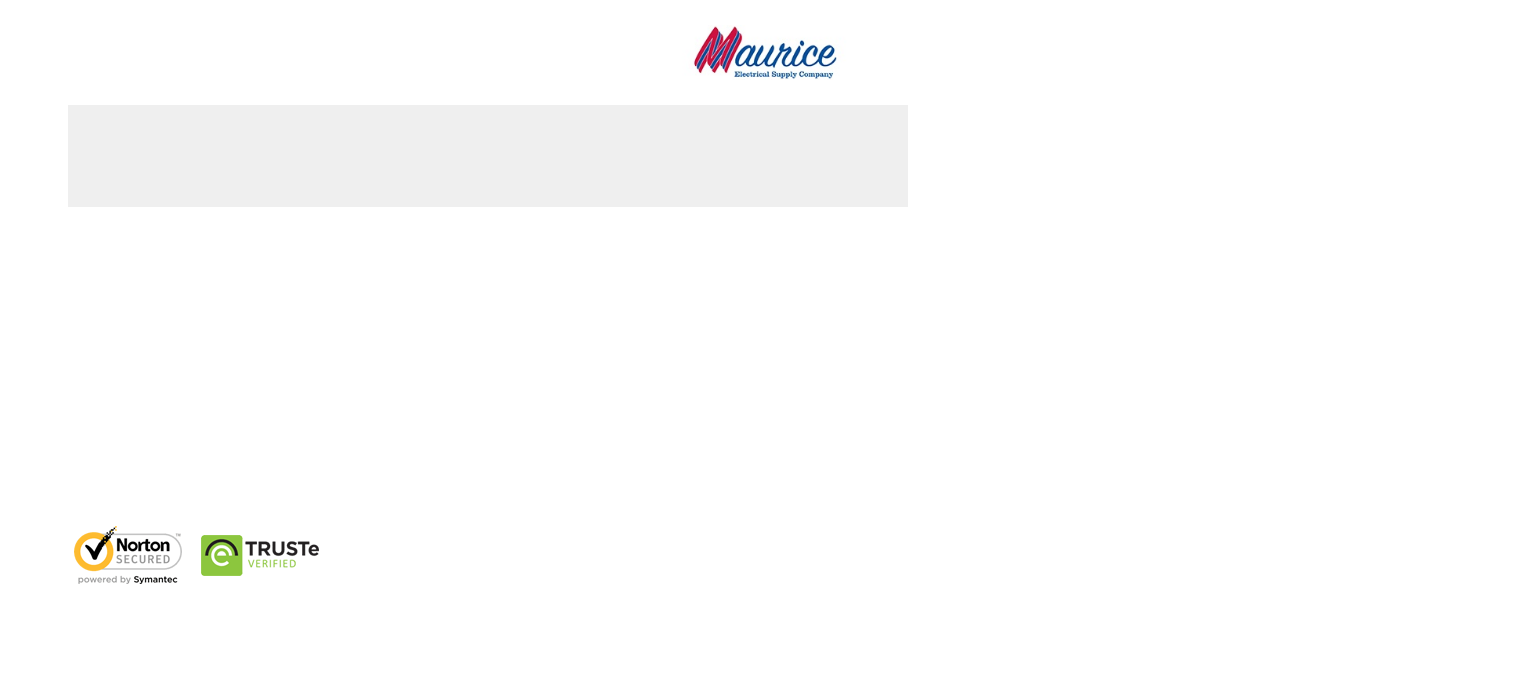 scroll, scrollTop: 0, scrollLeft: 0, axis: both 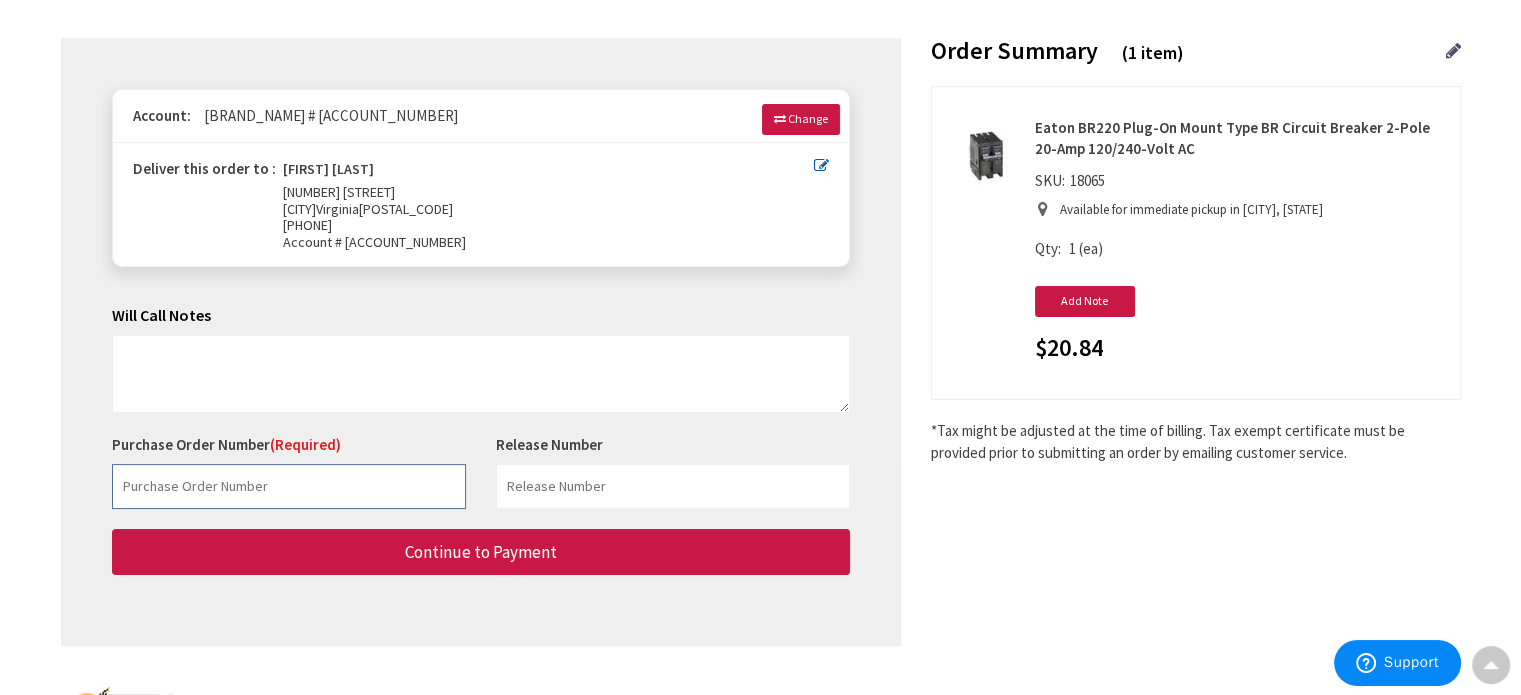 click at bounding box center [289, 486] 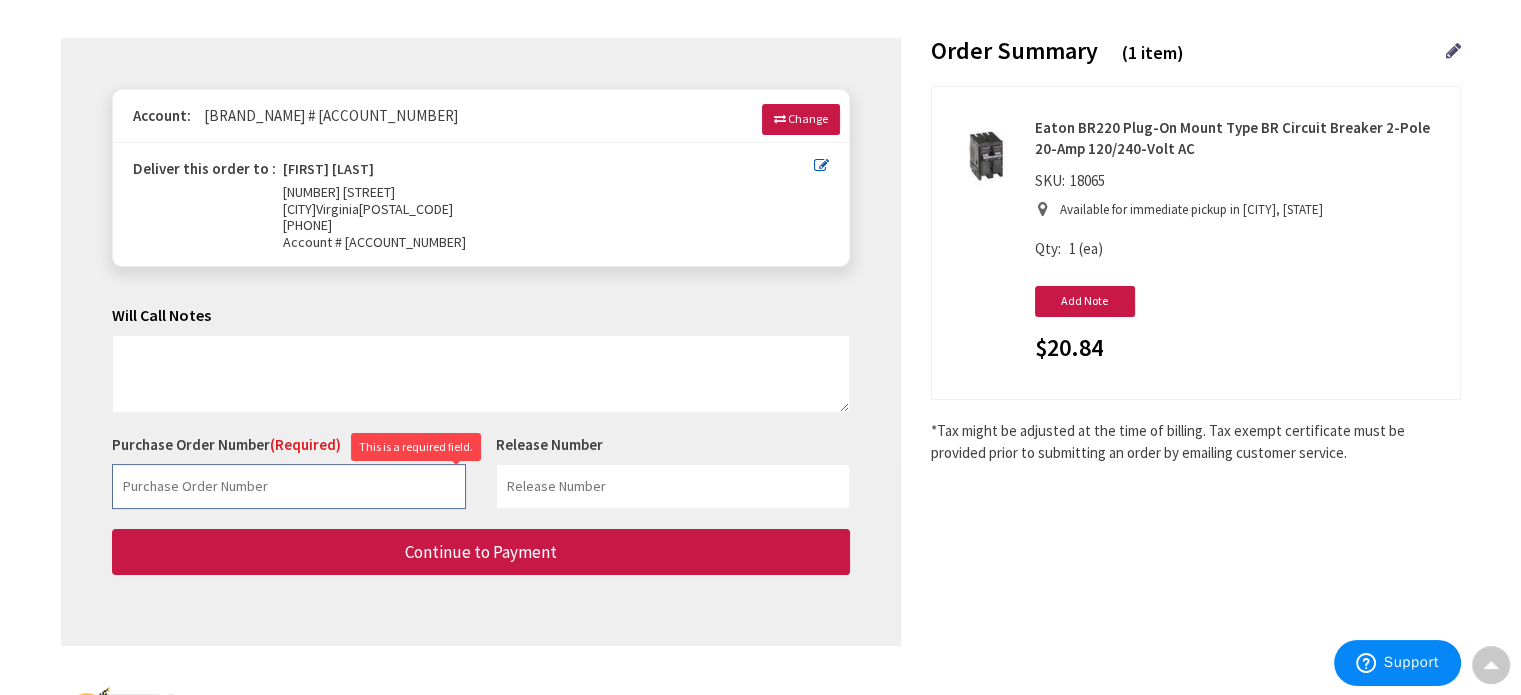 click at bounding box center (289, 486) 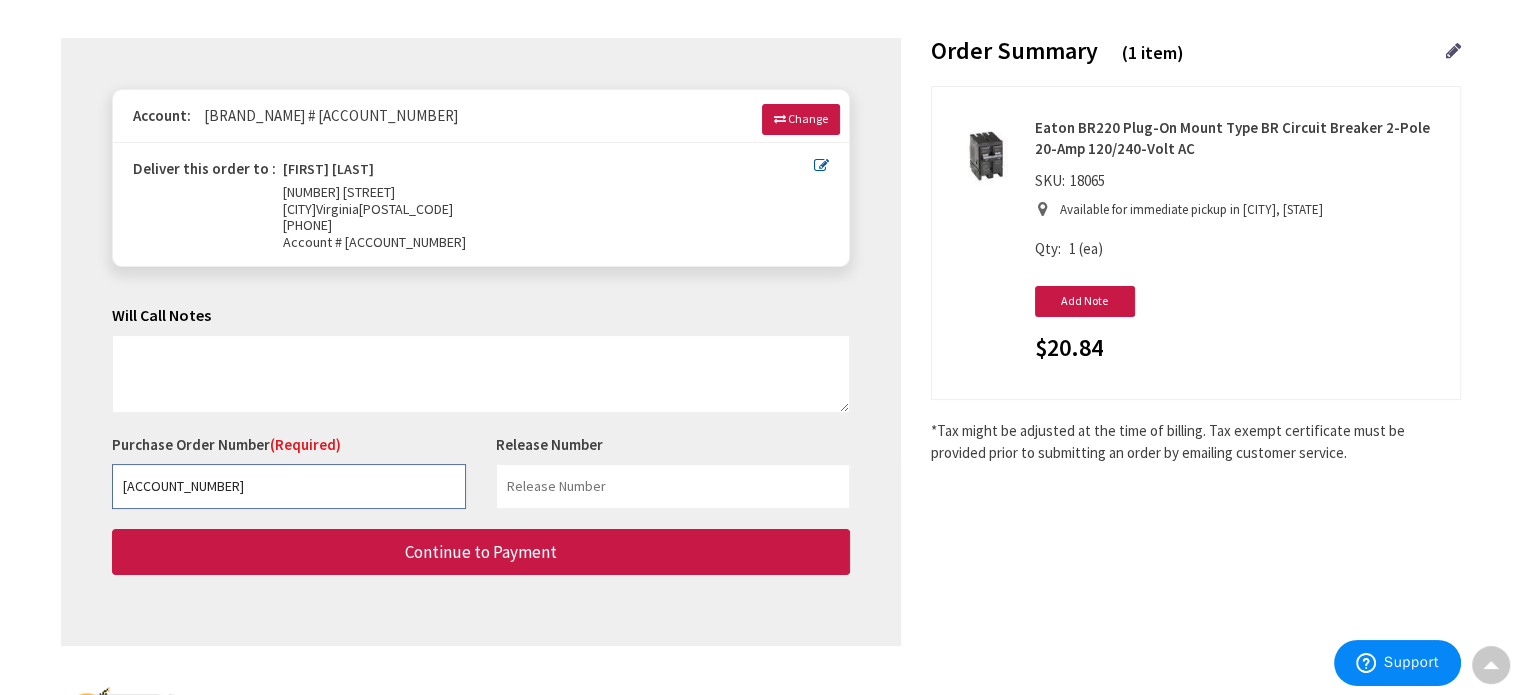 type on "749819669-003" 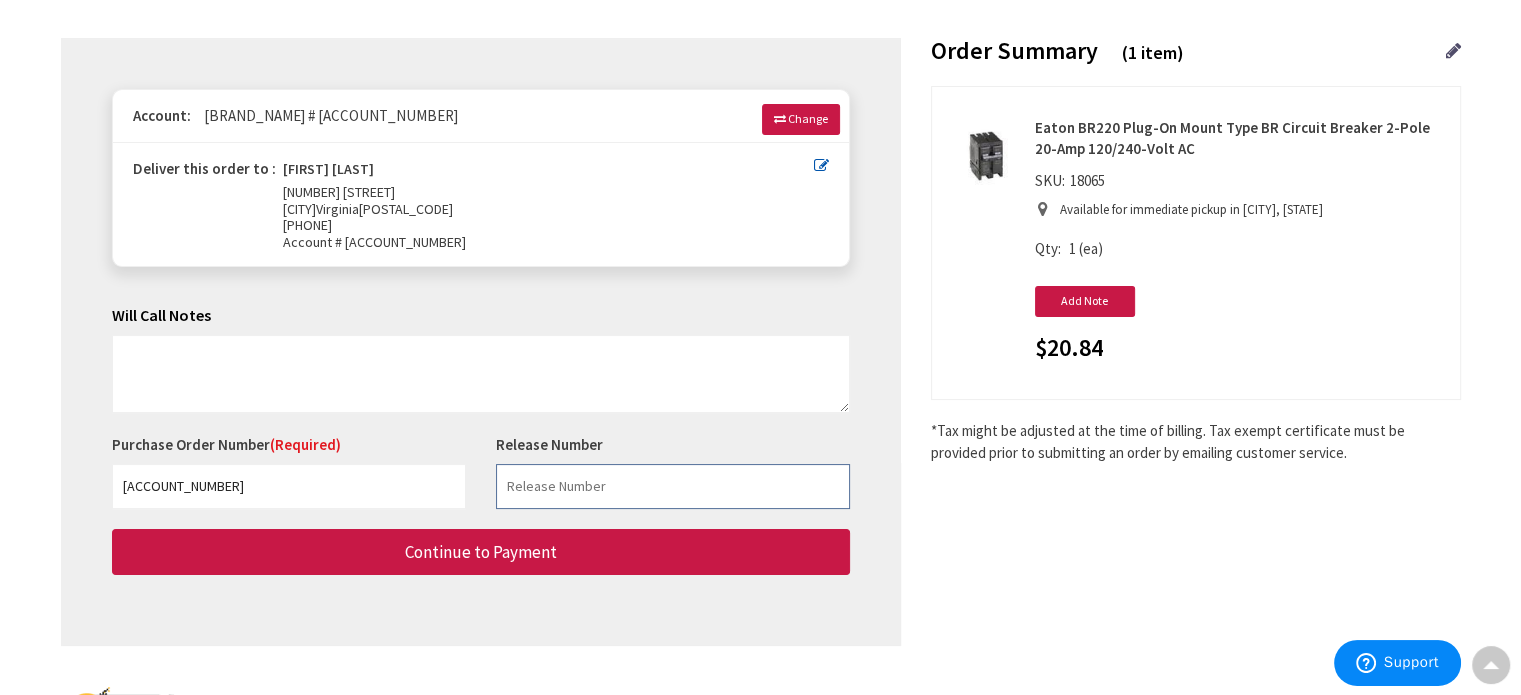 click at bounding box center (673, 486) 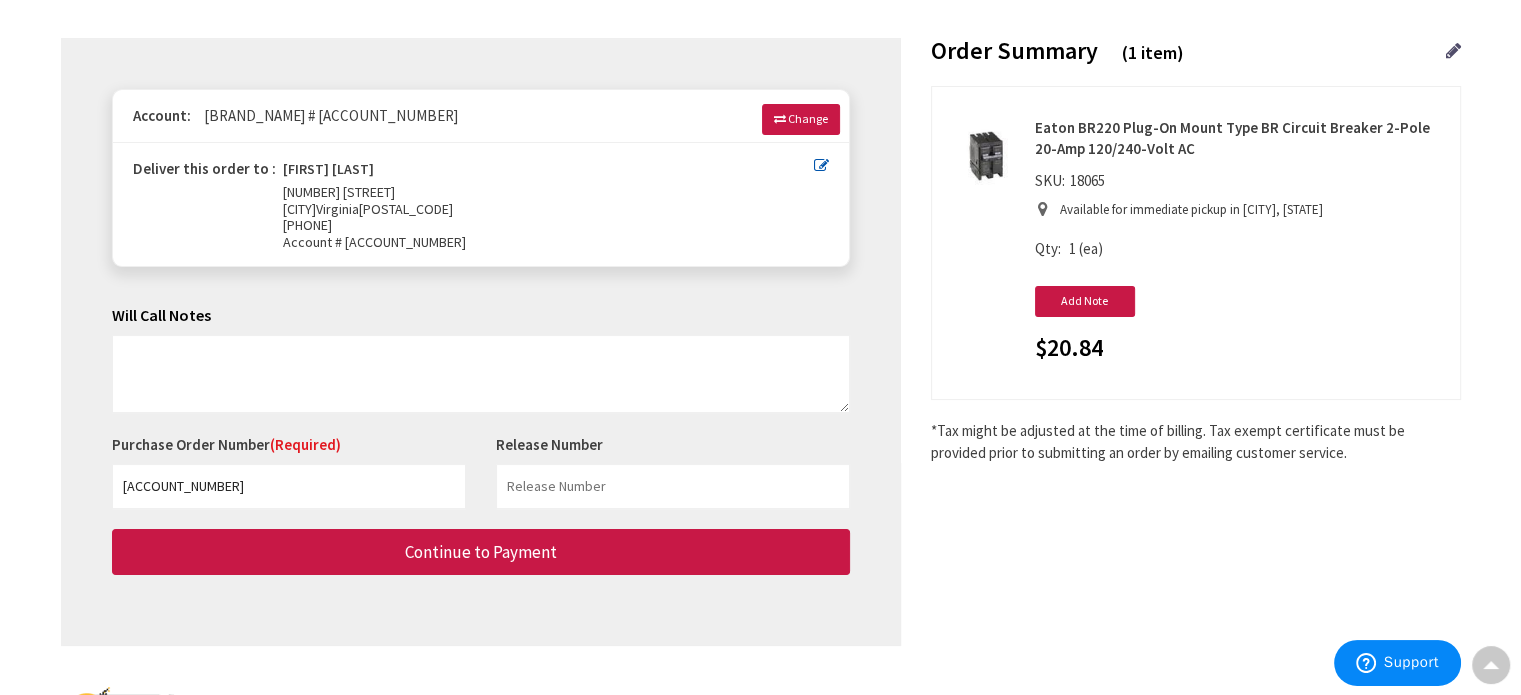 click on "Shipping
Review & Payment
Estimated Total
$20.84
1
Some items on your order are not available and will cause your order to be held. Please check order summary for further details.
Some items in your cart are discontinued.
Nicholas
Holmes
8421 HILLTOP ROAD" at bounding box center (761, 283) 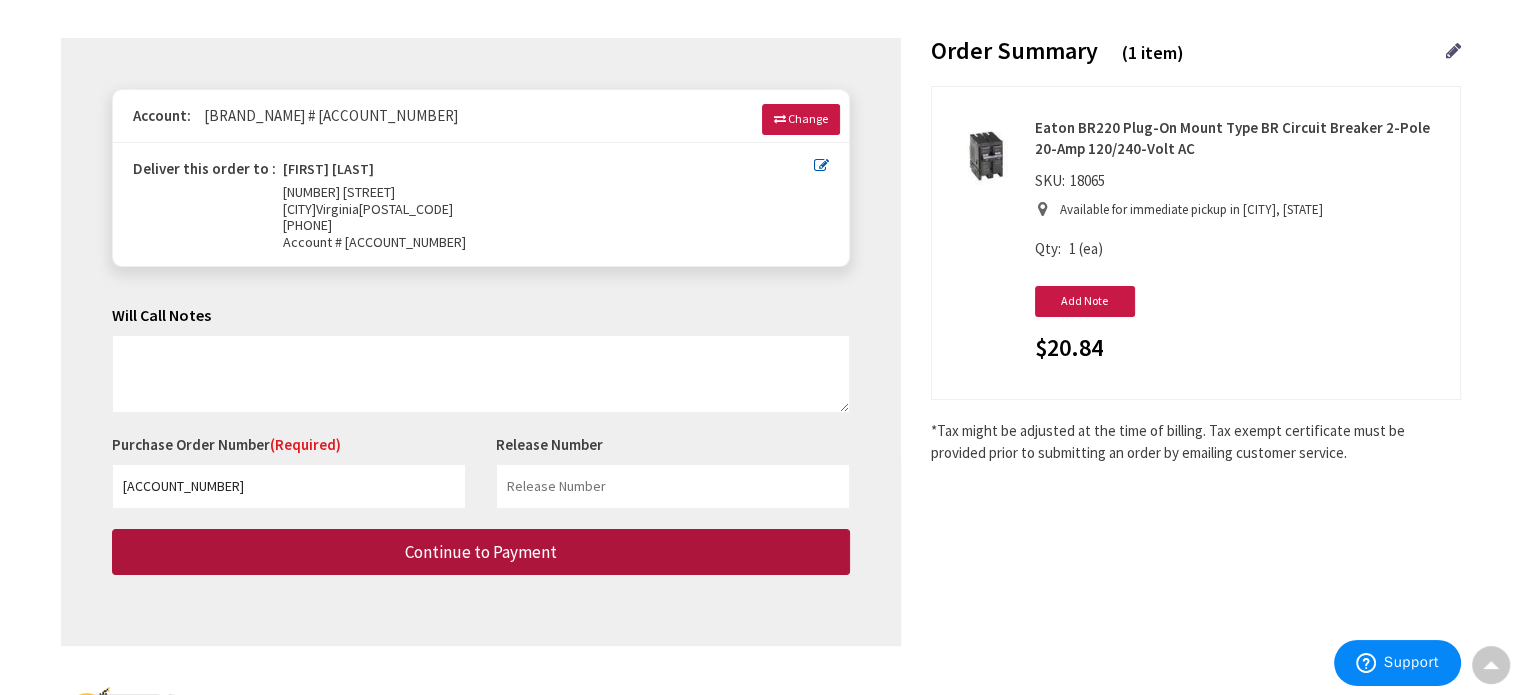 click on "Continue to Payment" at bounding box center (481, 552) 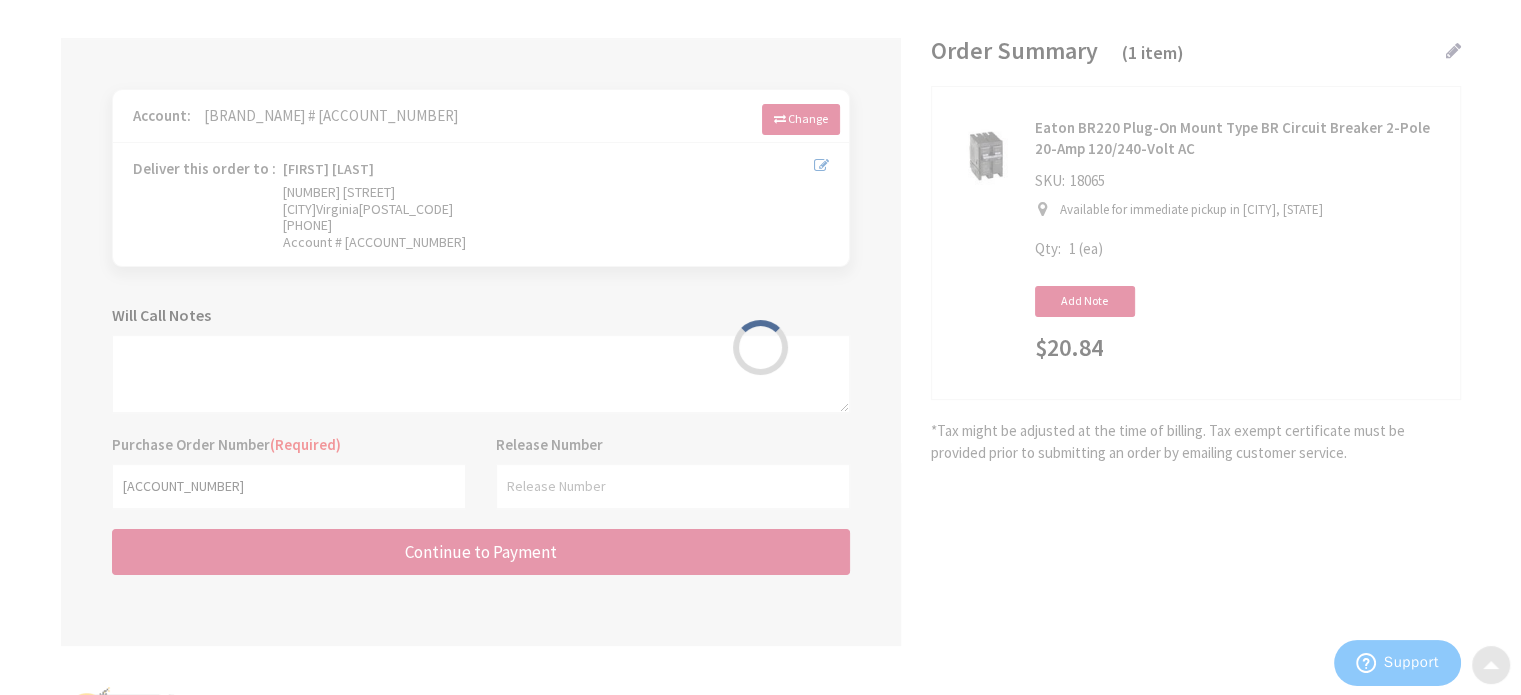 scroll, scrollTop: 0, scrollLeft: 0, axis: both 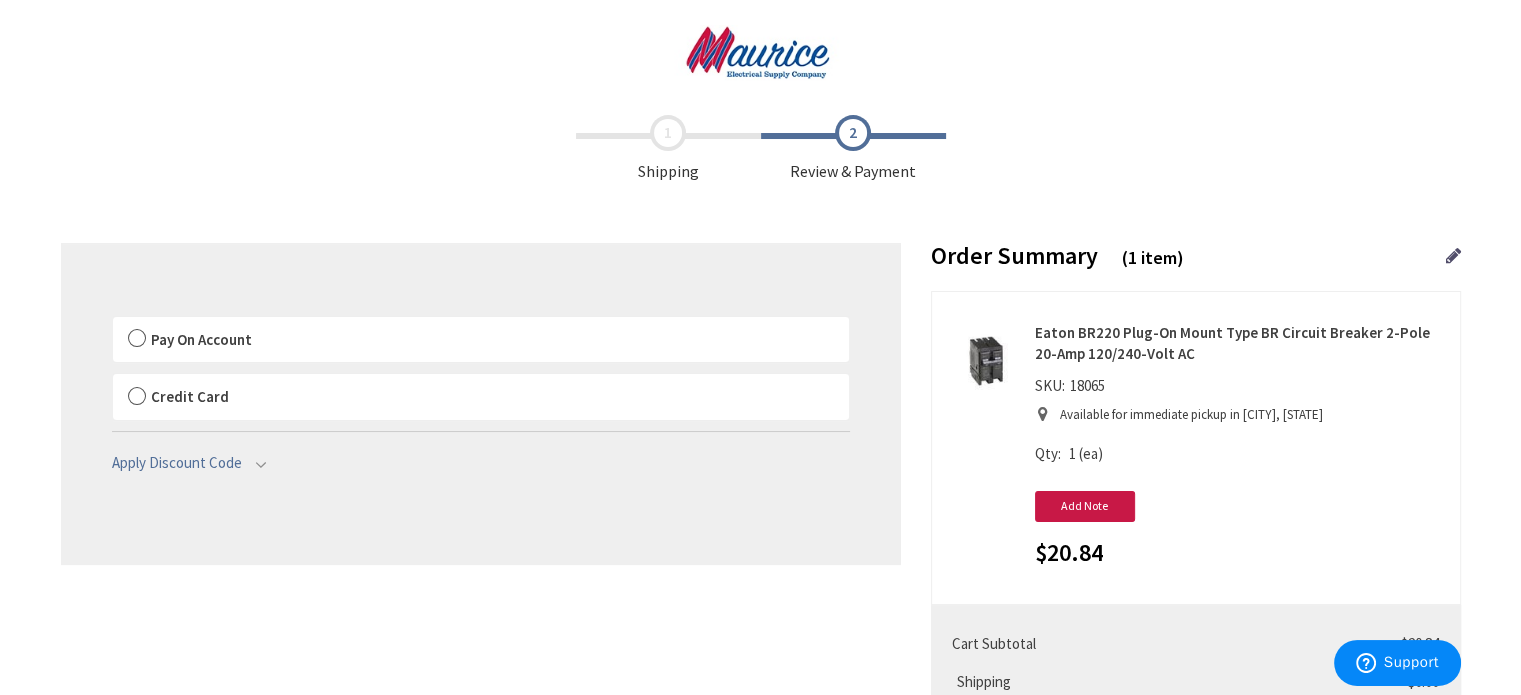 click on "Pay On Account" at bounding box center (481, 340) 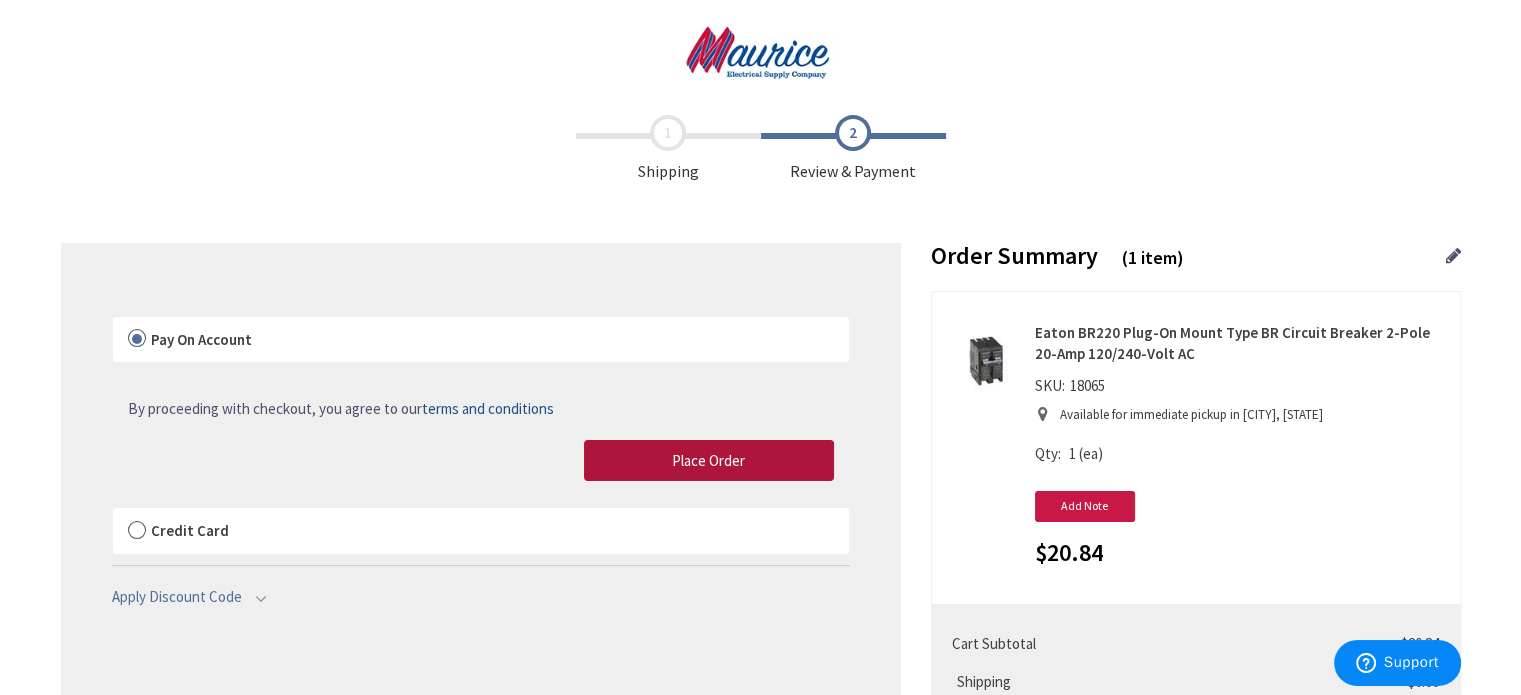 click on "Place Order" at bounding box center [709, 461] 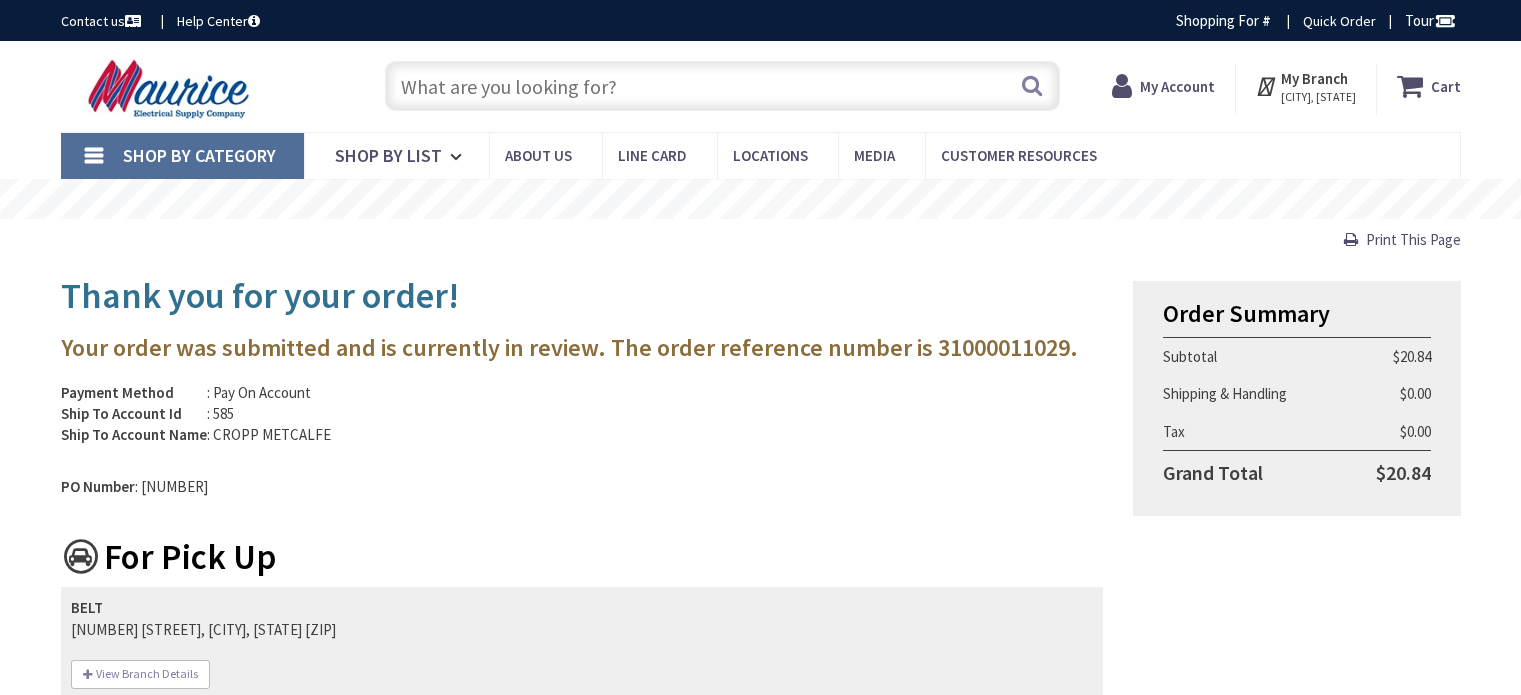 scroll, scrollTop: 0, scrollLeft: 0, axis: both 